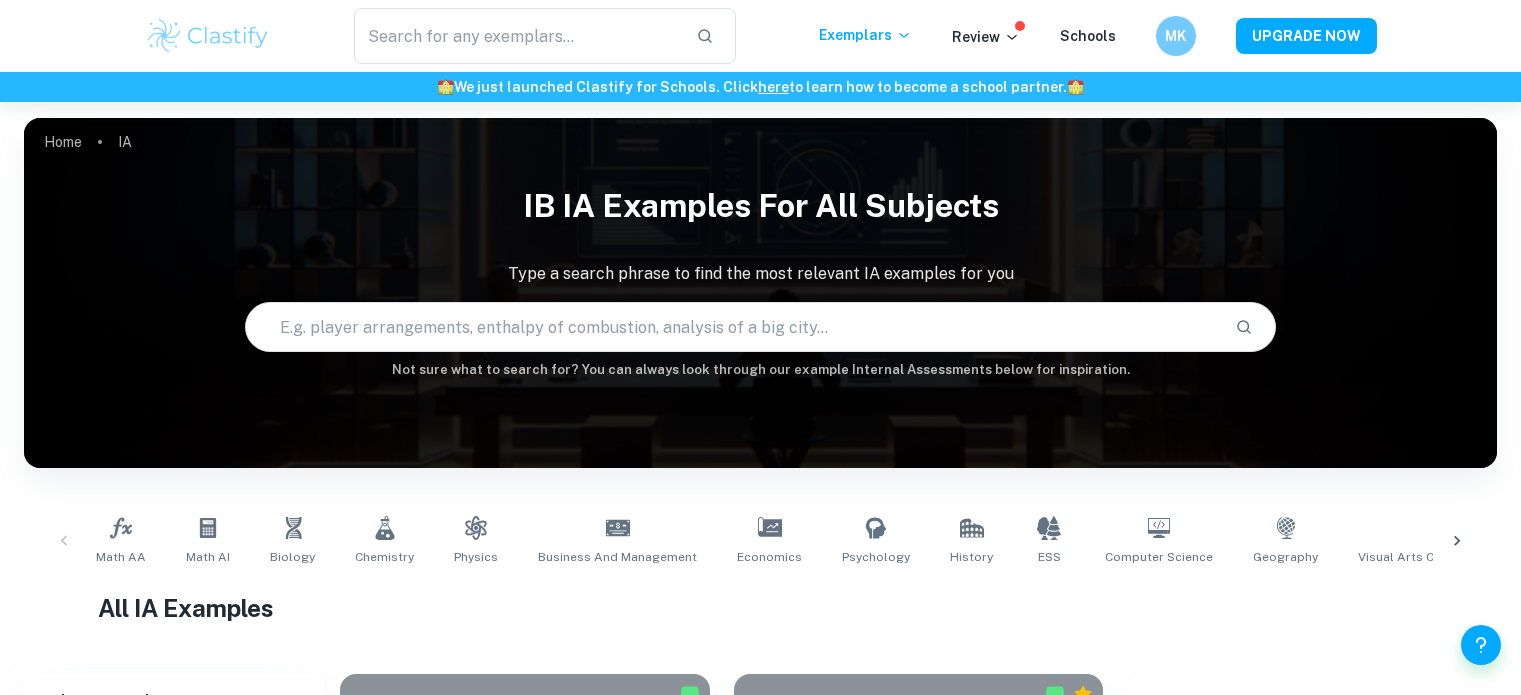 scroll, scrollTop: 0, scrollLeft: 0, axis: both 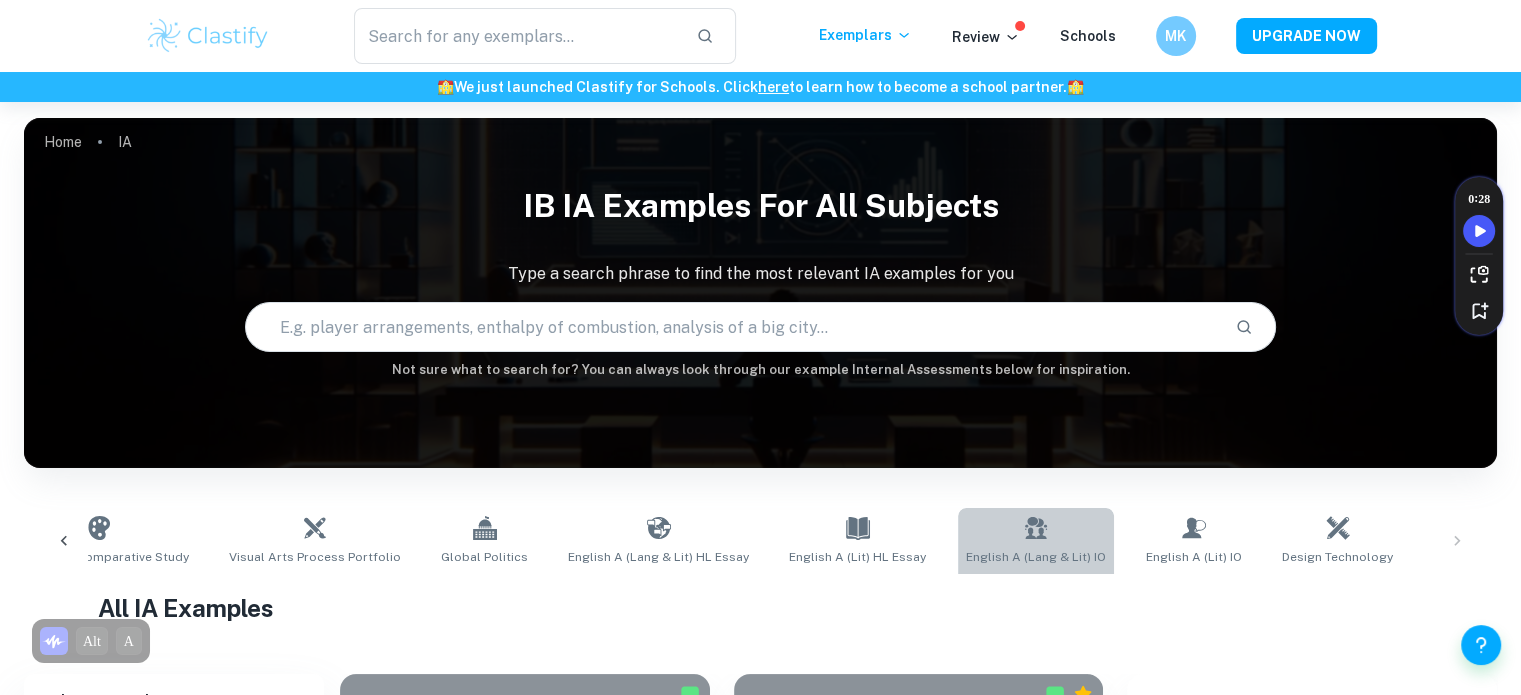 click on "English A (Lang & Lit) IO" at bounding box center [1036, 541] 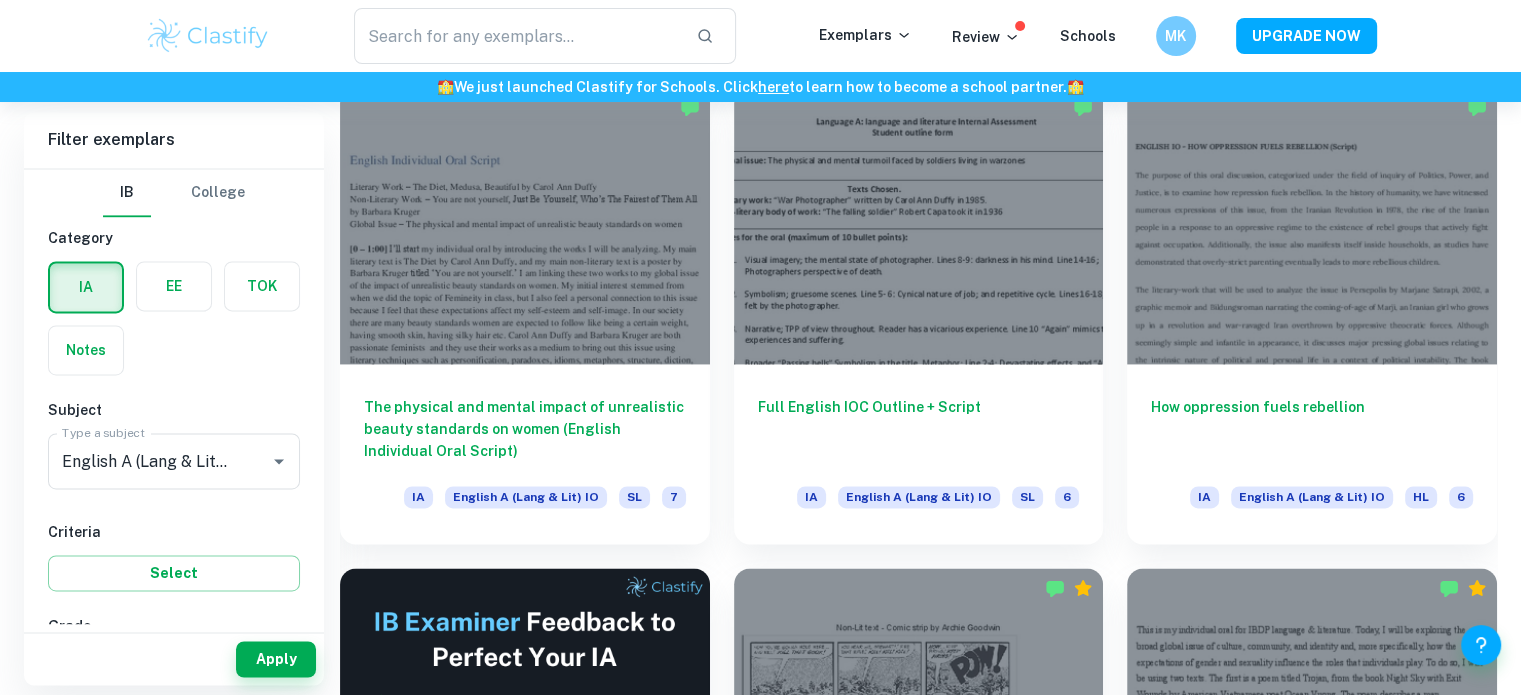 scroll, scrollTop: 2791, scrollLeft: 0, axis: vertical 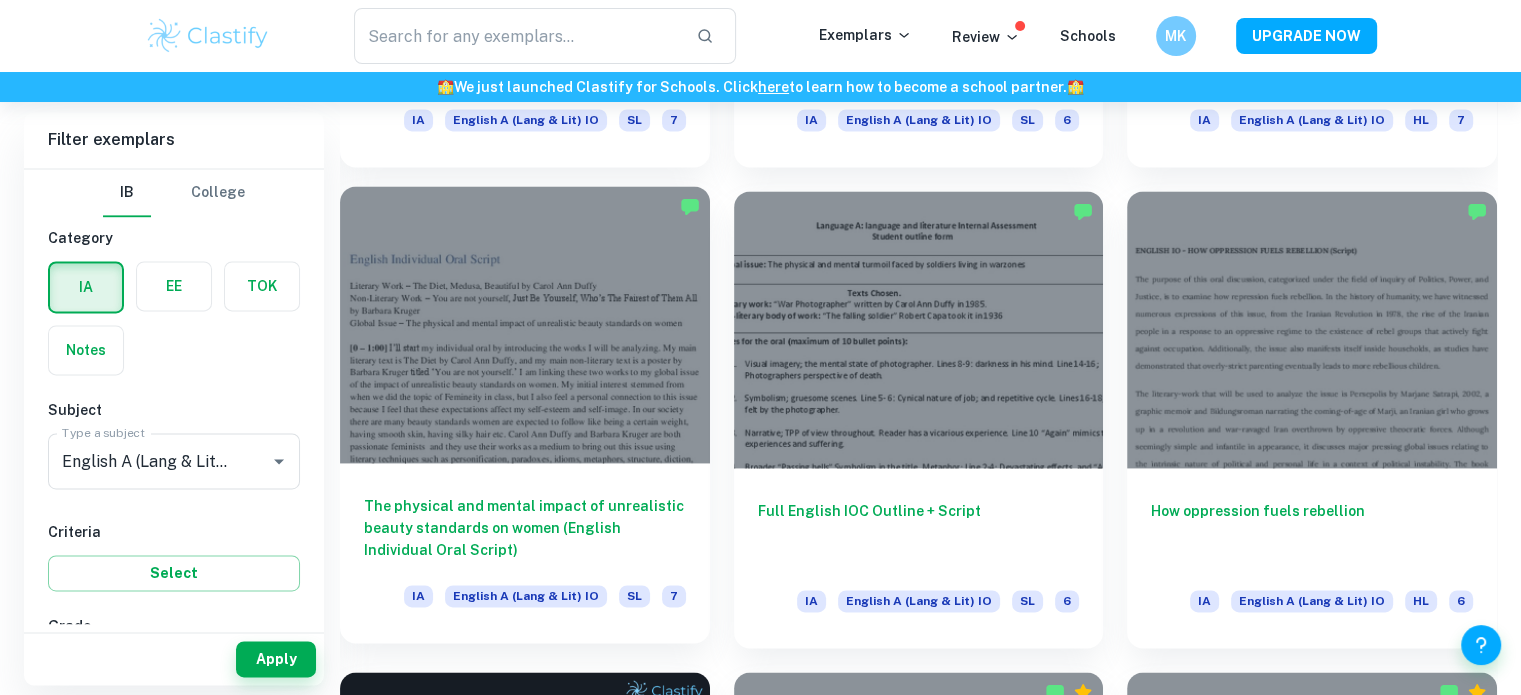 click at bounding box center [525, 324] 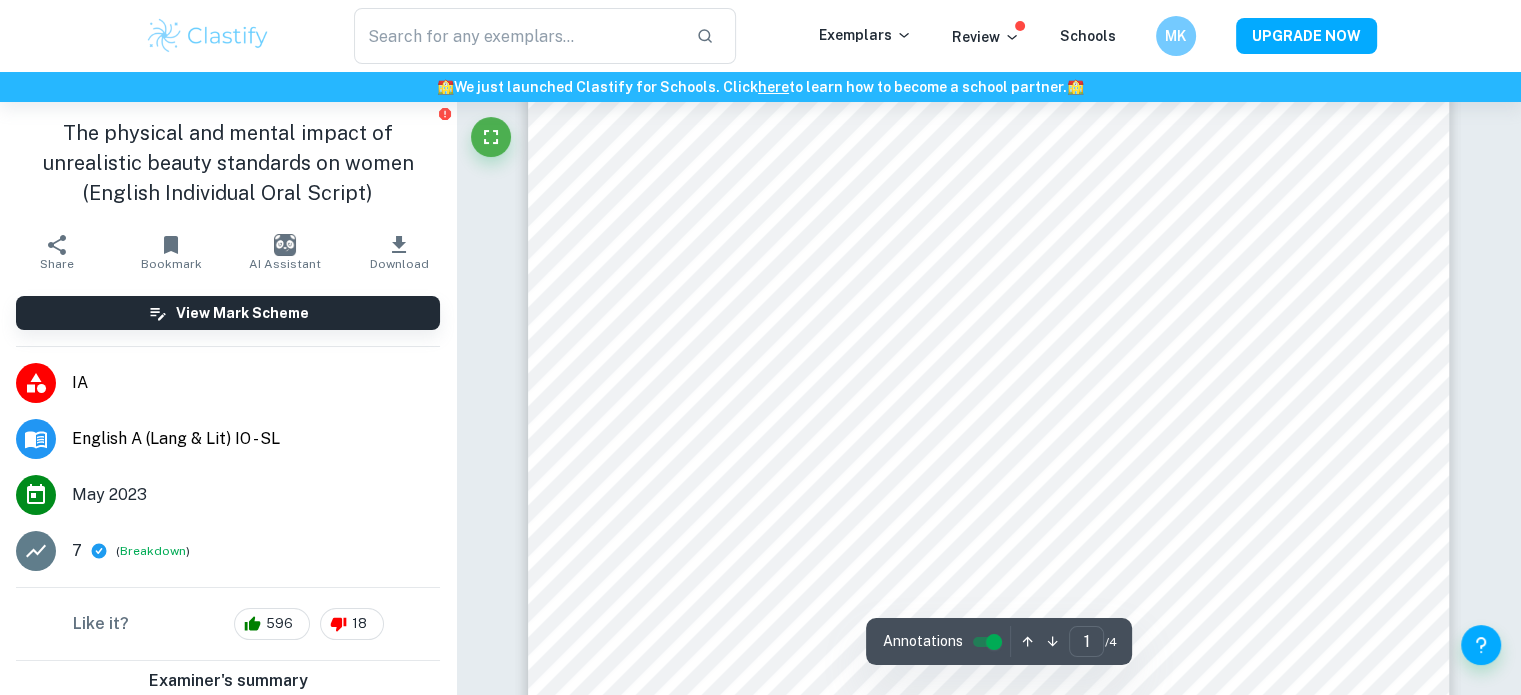 scroll, scrollTop: 344, scrollLeft: 0, axis: vertical 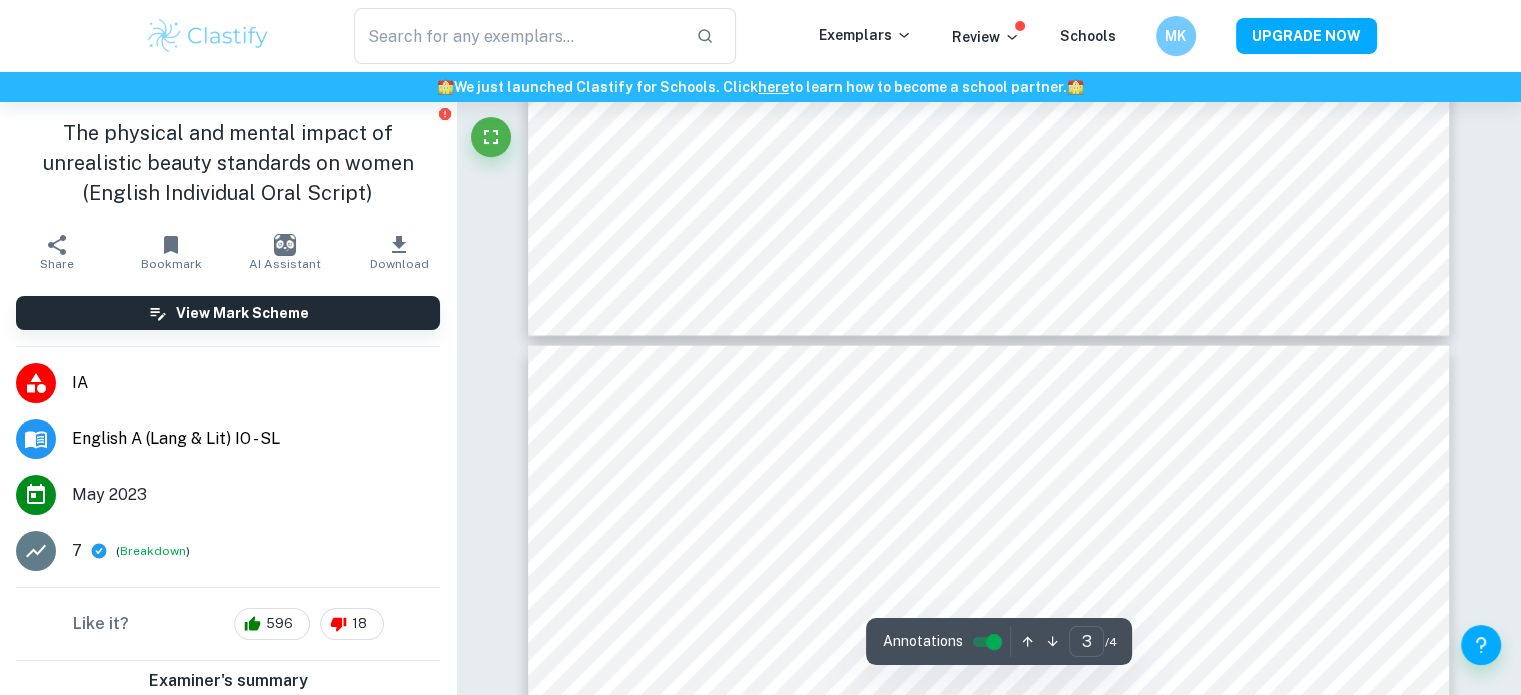 type on "4" 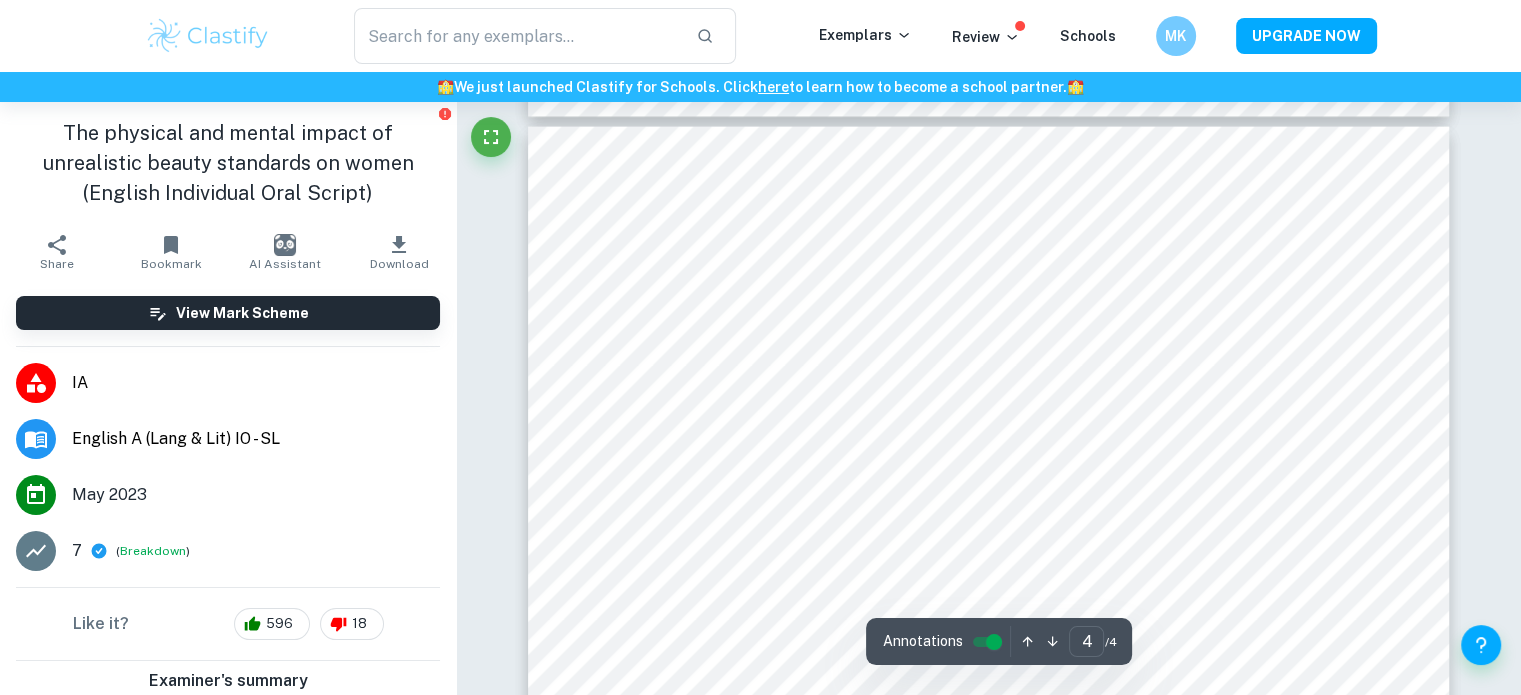 scroll, scrollTop: 4303, scrollLeft: 0, axis: vertical 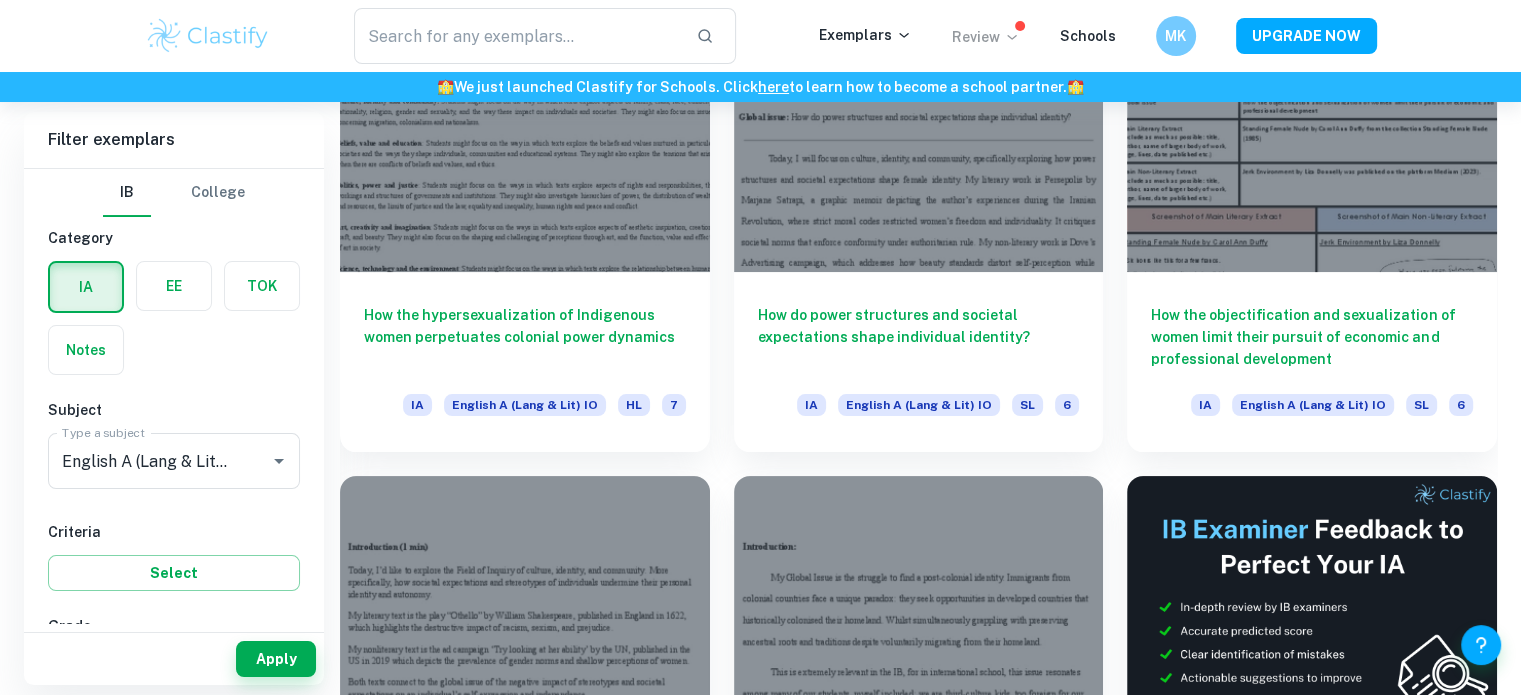 drag, startPoint x: 226, startPoint y: 8, endPoint x: 967, endPoint y: 39, distance: 741.6482 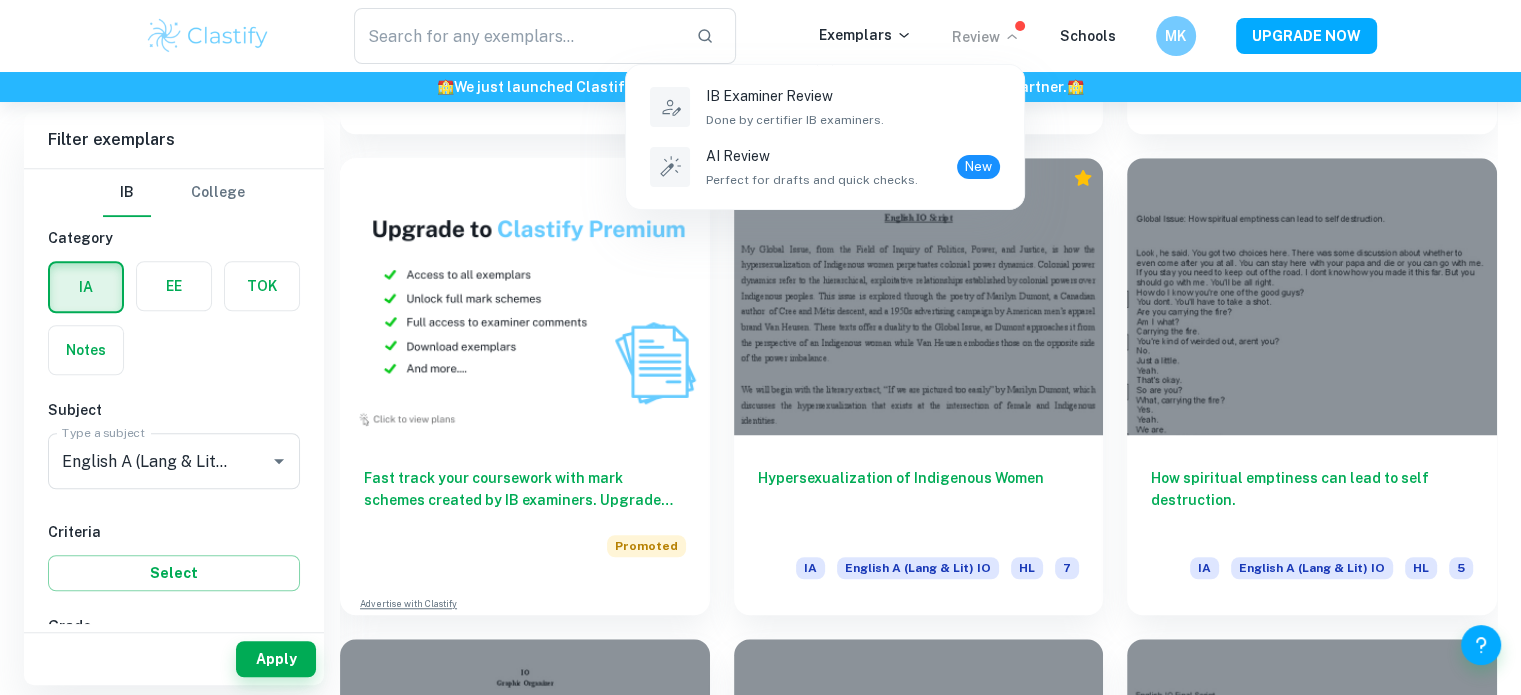 scroll, scrollTop: 9480, scrollLeft: 0, axis: vertical 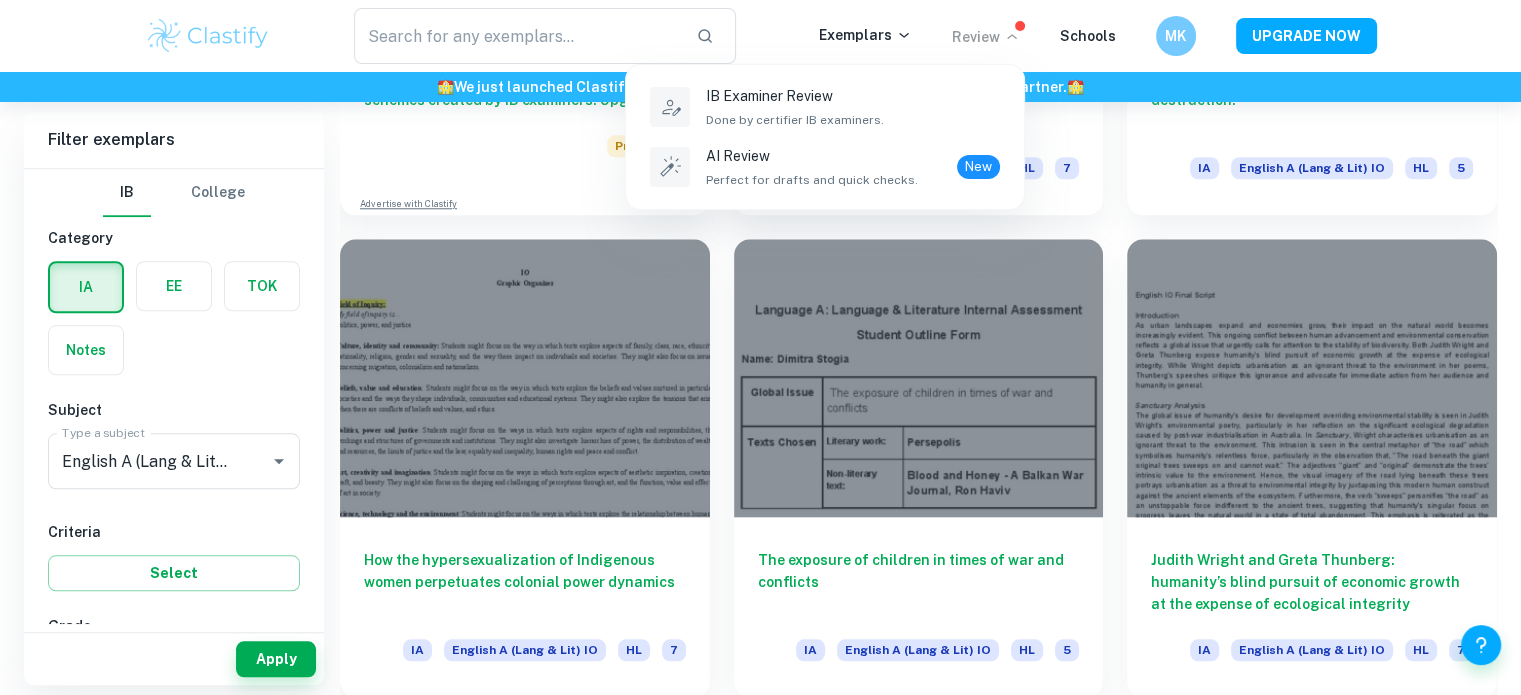 click at bounding box center (760, 347) 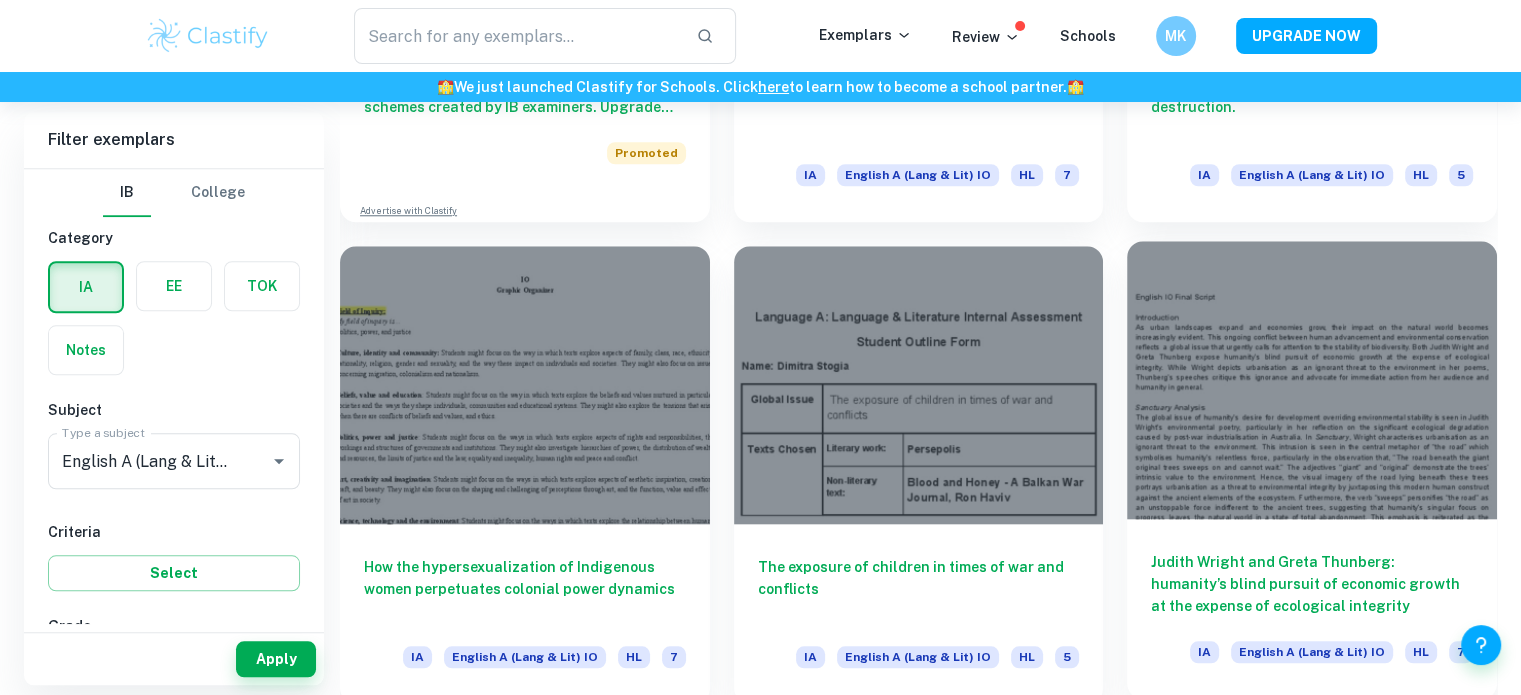 scroll, scrollTop: 9480, scrollLeft: 0, axis: vertical 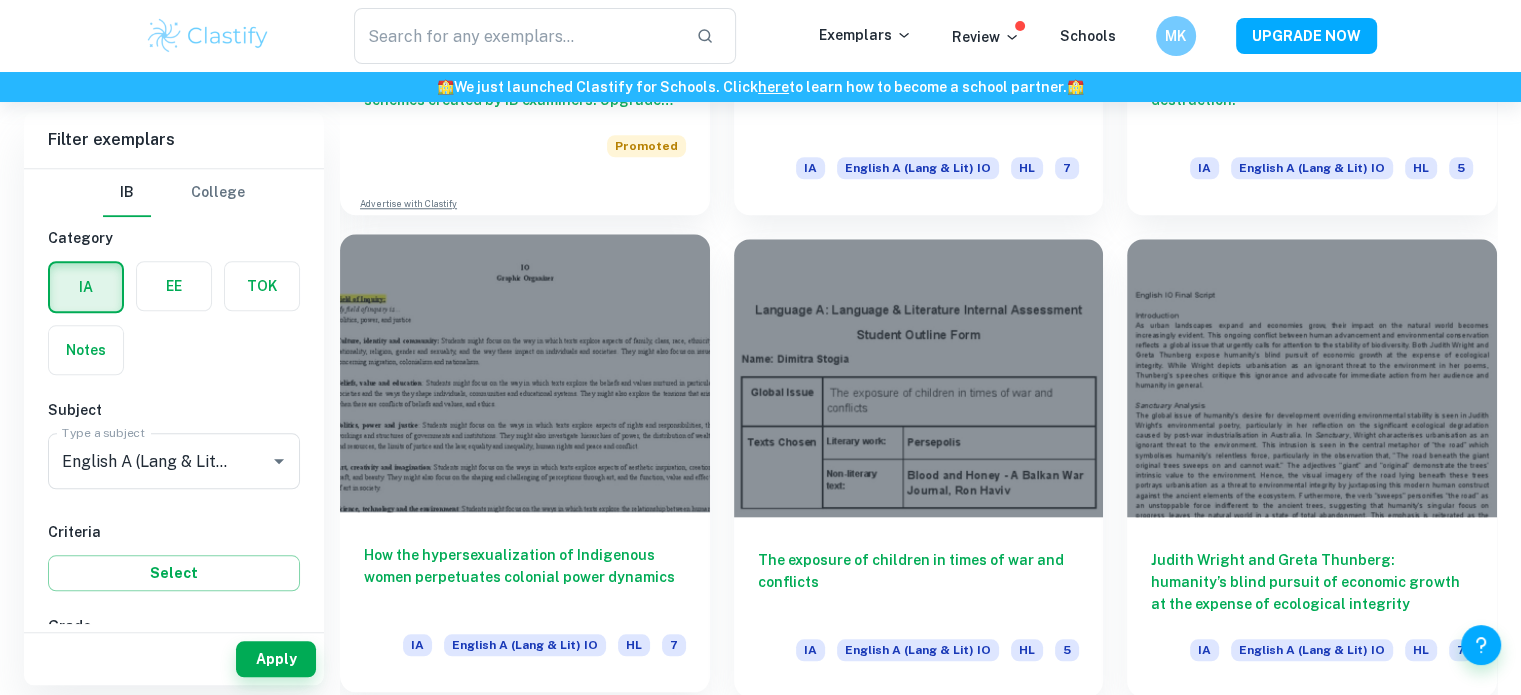 click at bounding box center [525, 372] 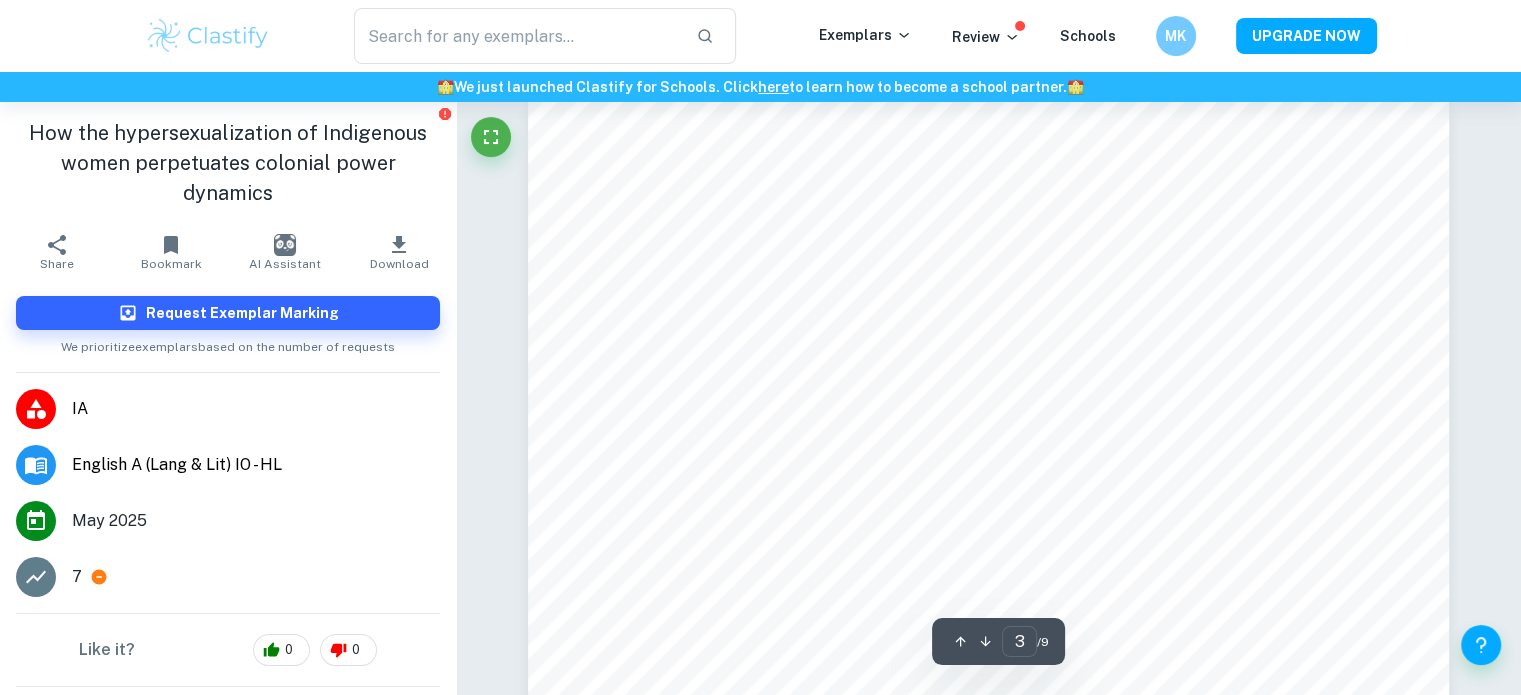 scroll, scrollTop: 1770, scrollLeft: 0, axis: vertical 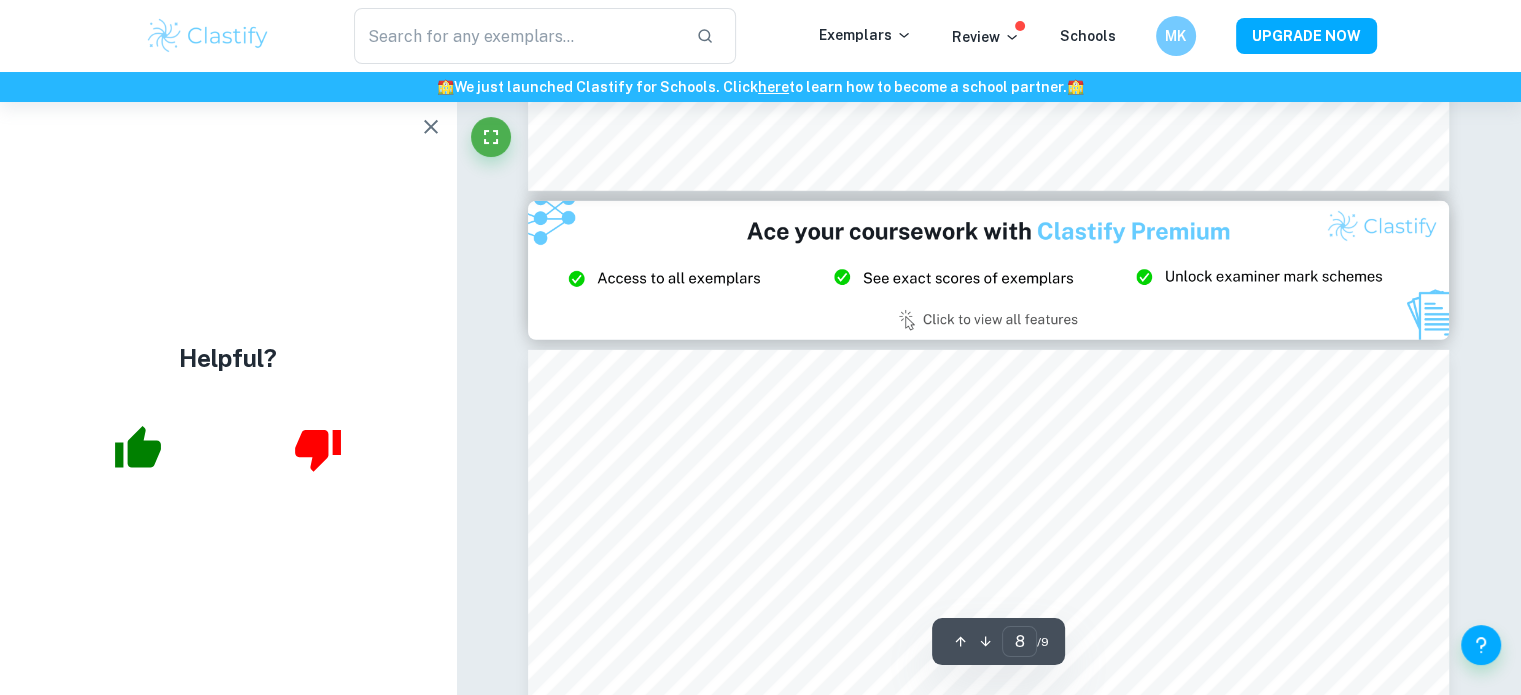 type on "9" 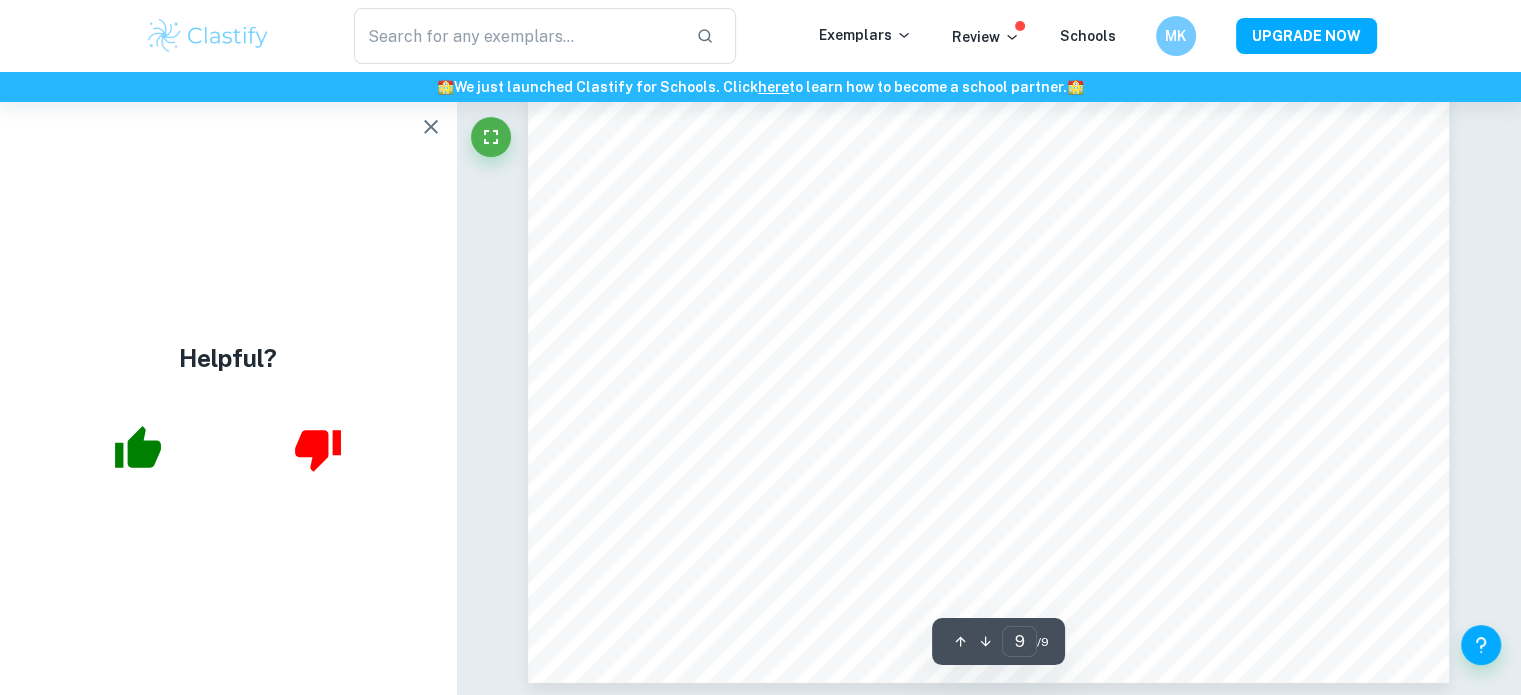 scroll, scrollTop: 6379, scrollLeft: 0, axis: vertical 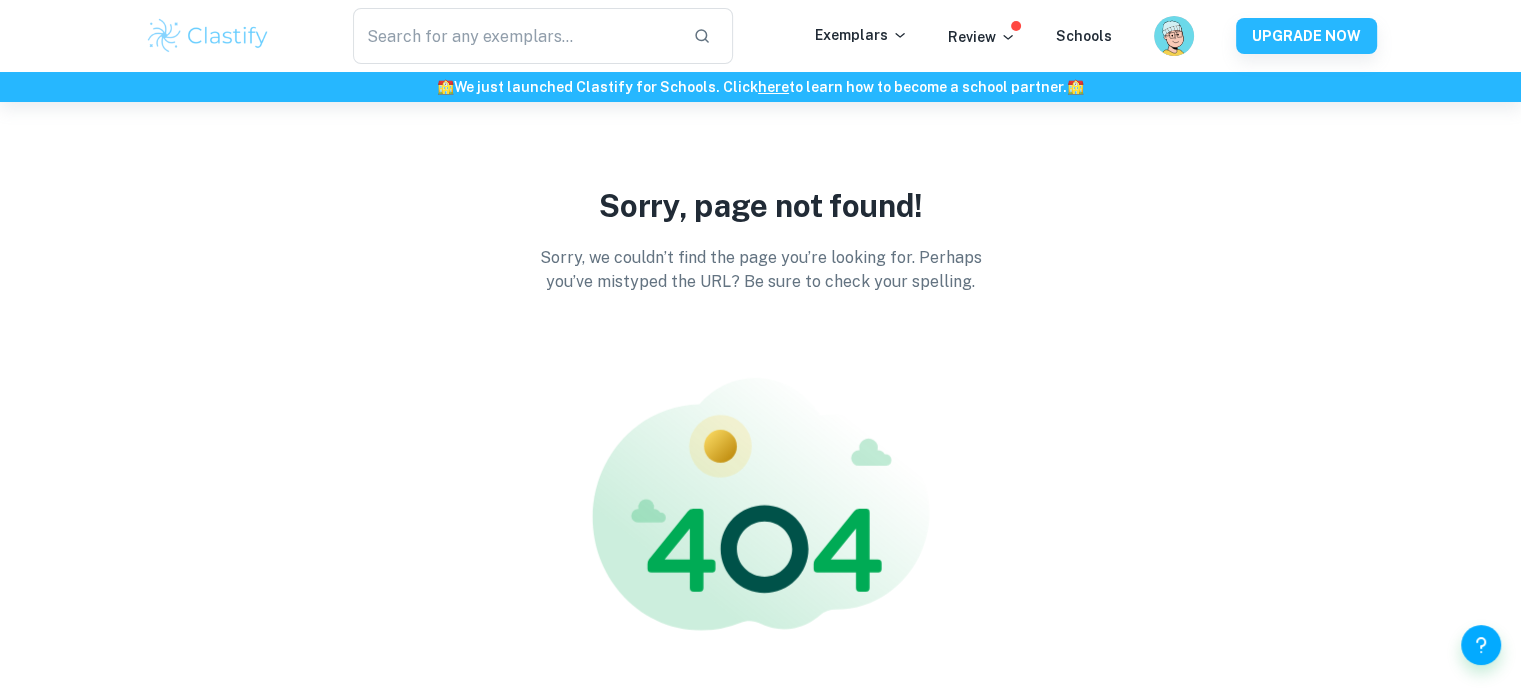 click at bounding box center (208, 36) 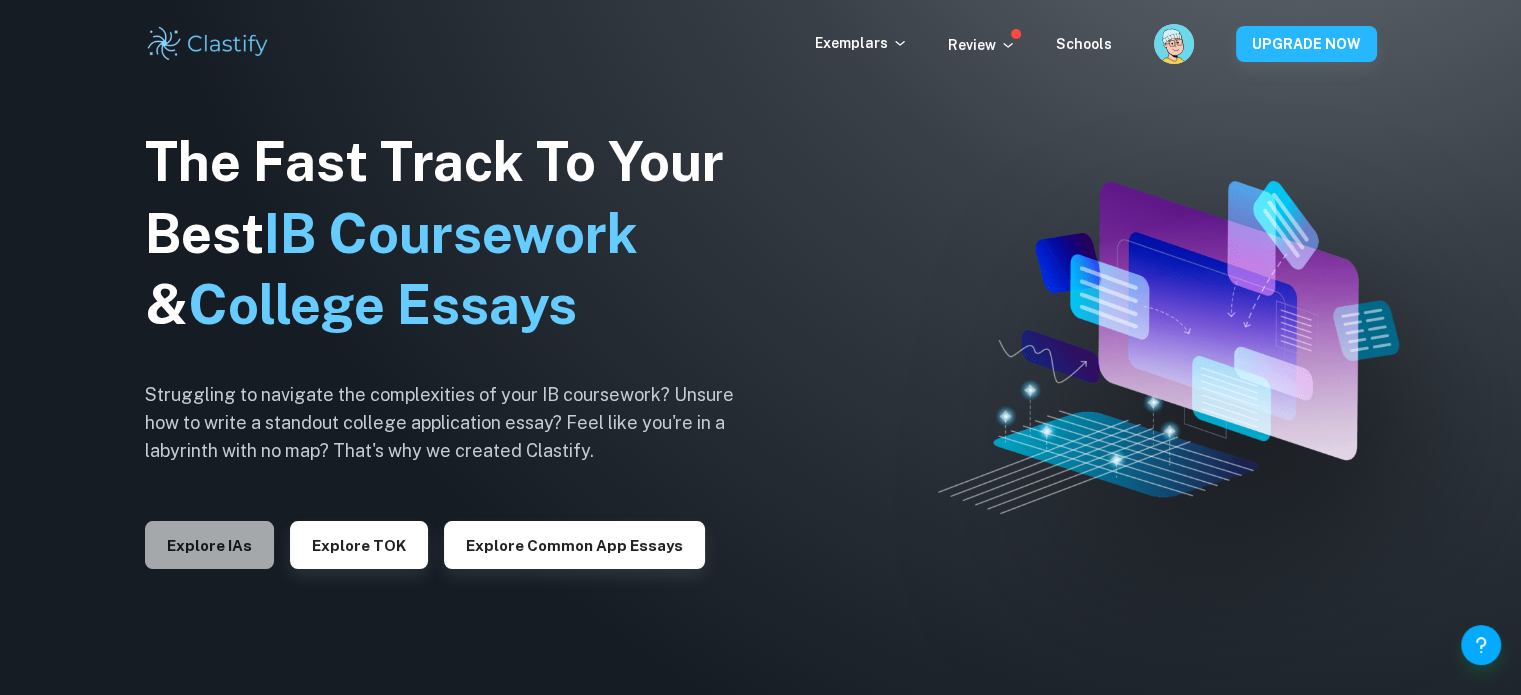 click on "Explore IAs" at bounding box center (209, 545) 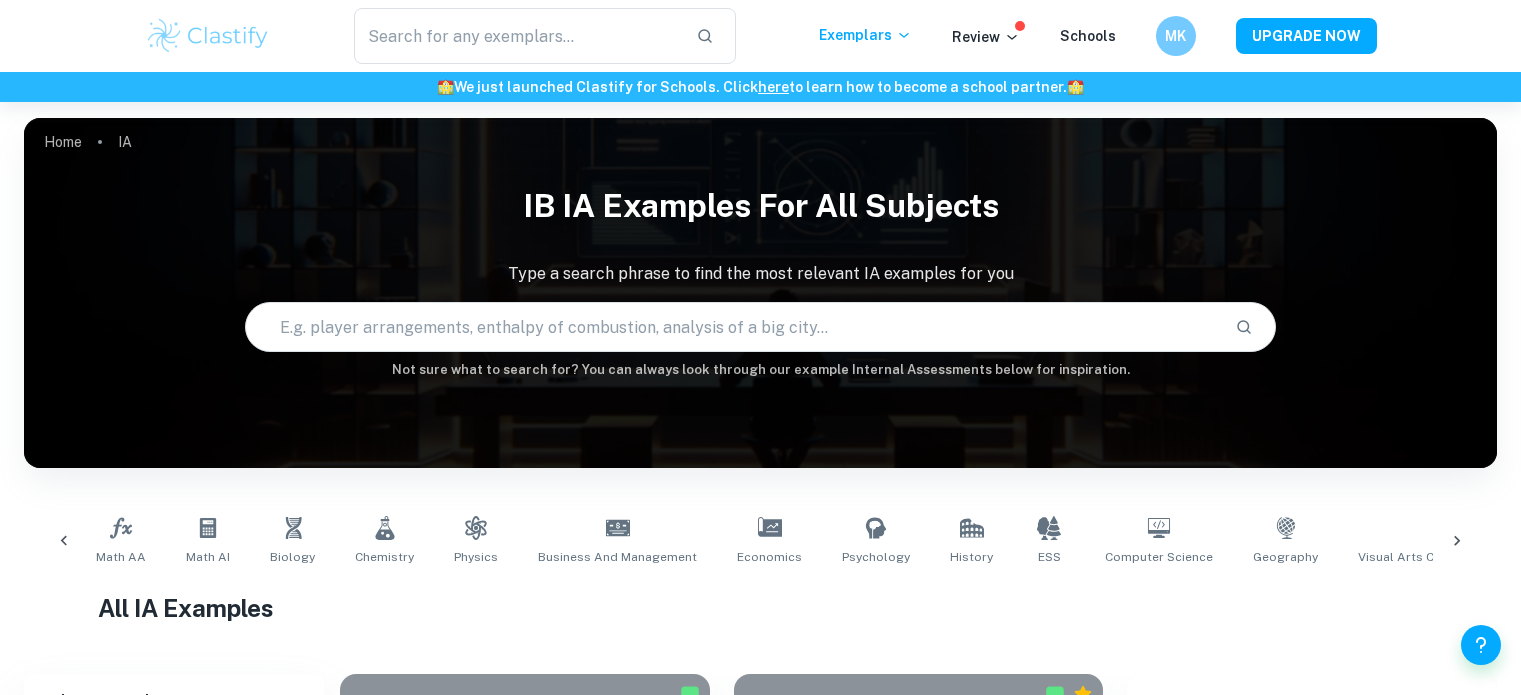 scroll, scrollTop: 0, scrollLeft: 0, axis: both 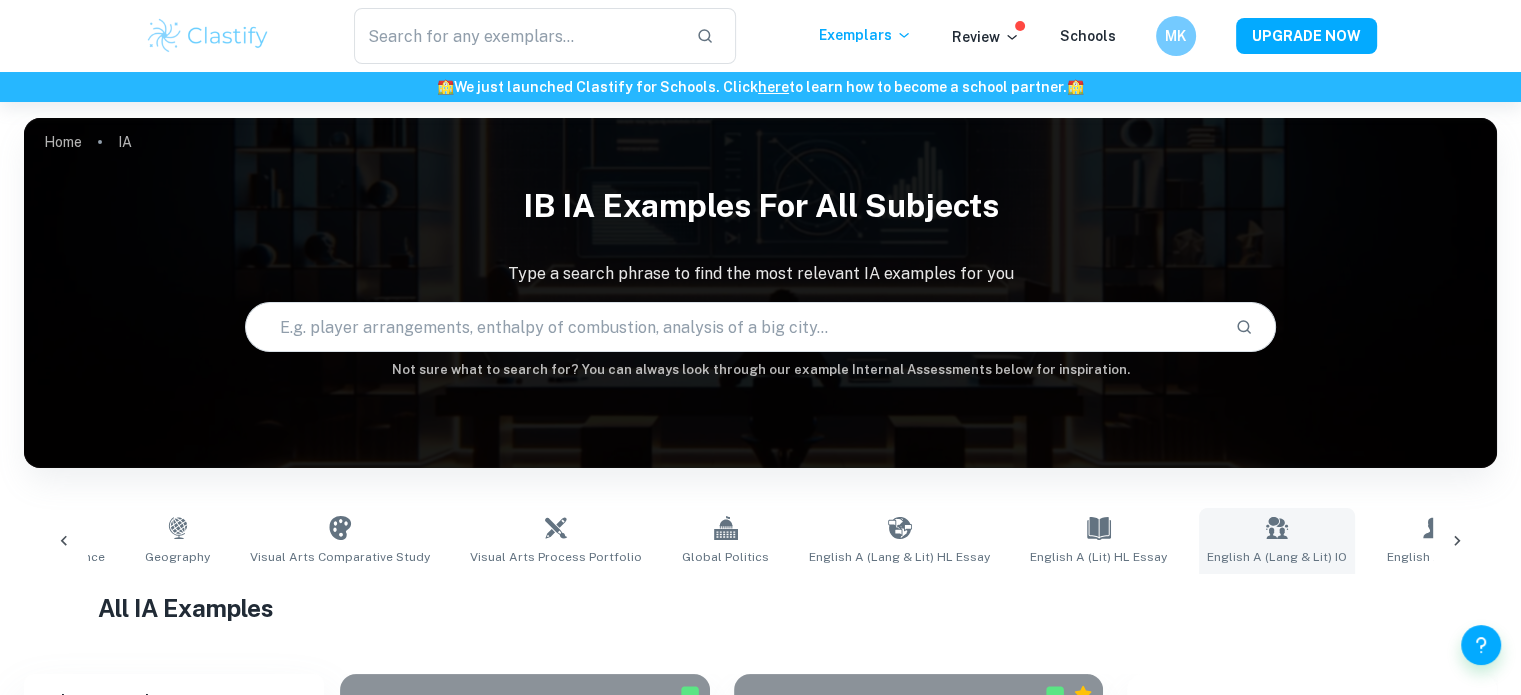 click on "English A (Lang & Lit) IO" at bounding box center (1277, 541) 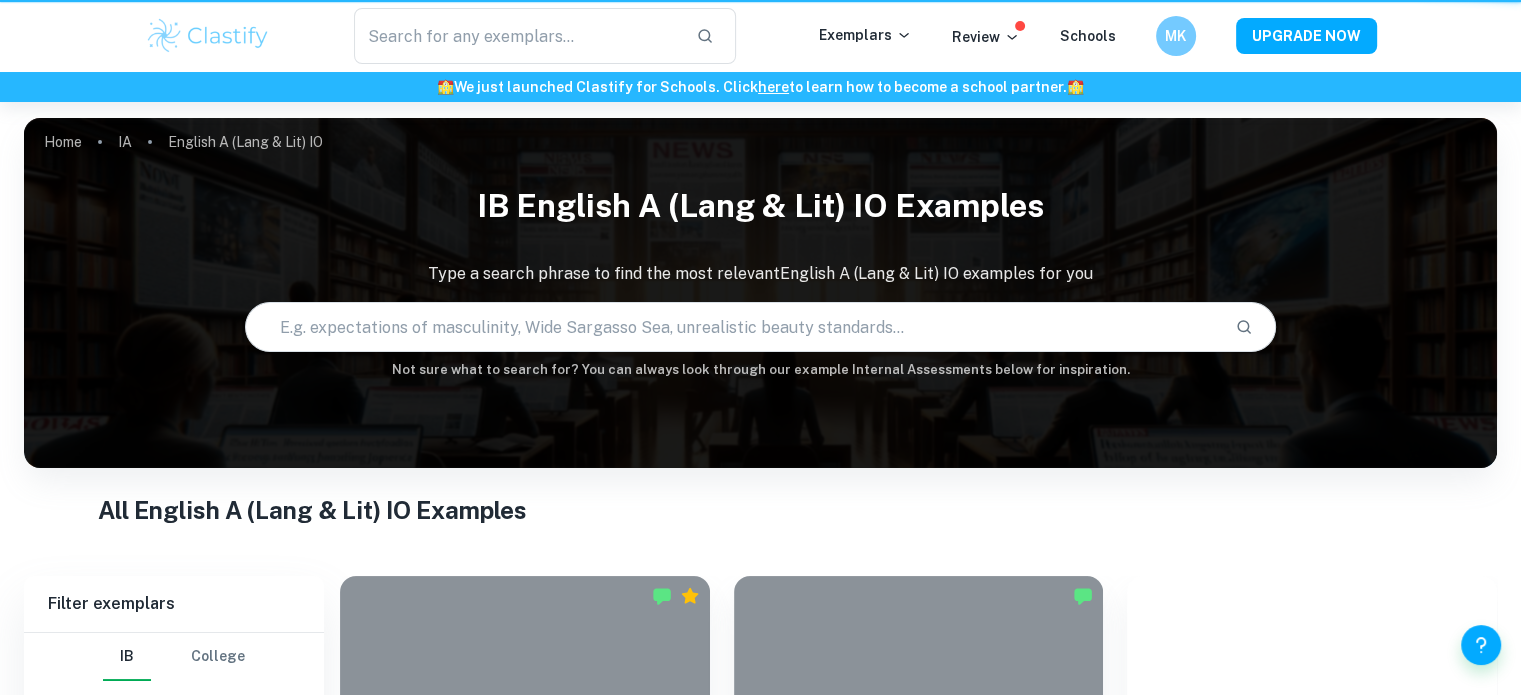 type on "English A (Lang & Lit) IO" 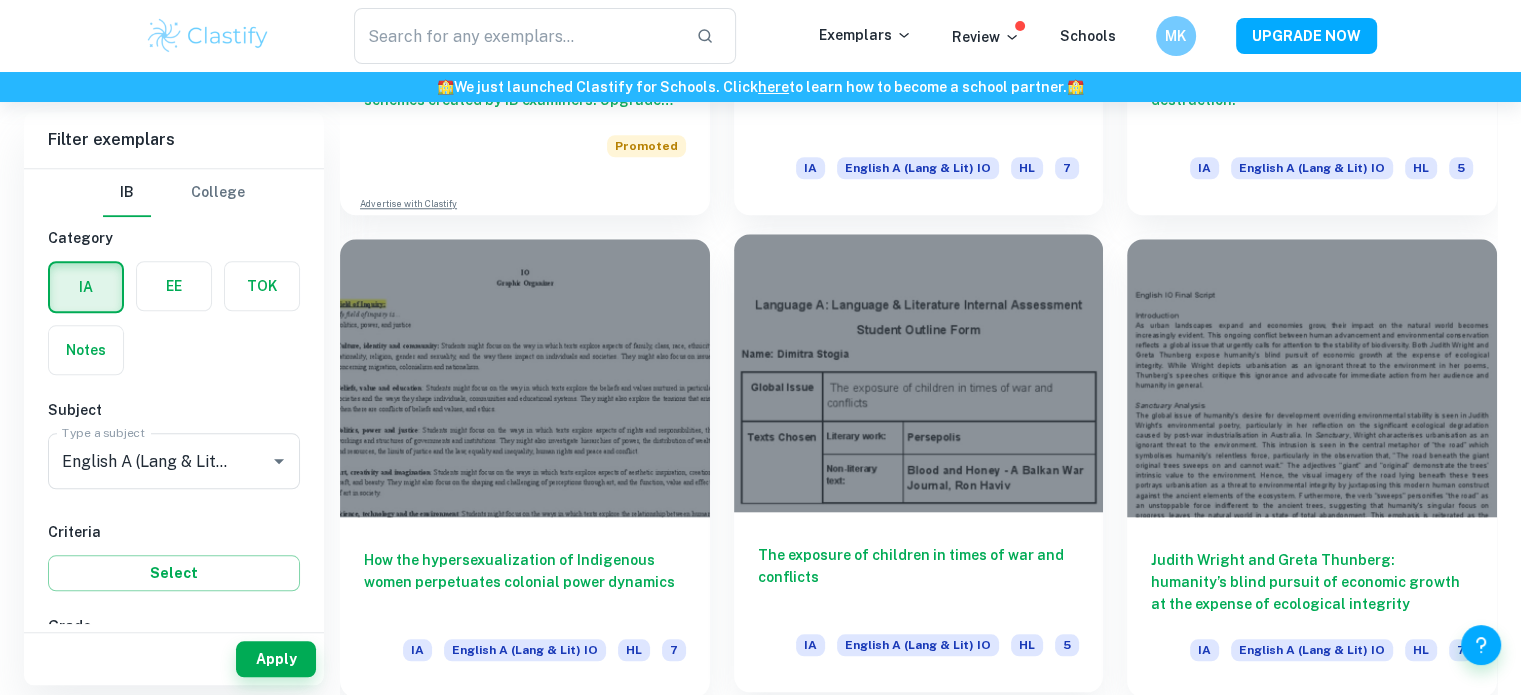scroll, scrollTop: 9480, scrollLeft: 0, axis: vertical 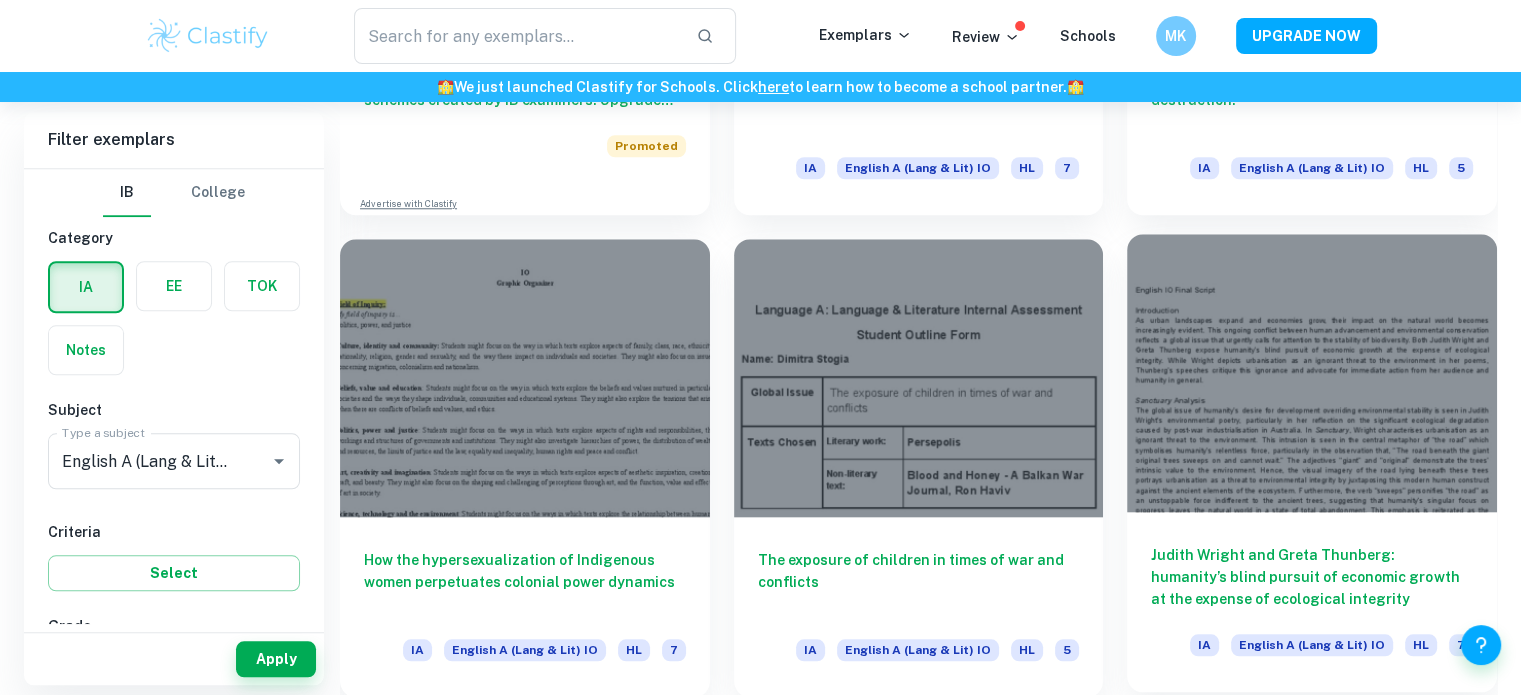 click on "Judith Wright and Greta Thunberg: humanity’s blind pursuit of economic growth at the expense of ecological integrity" at bounding box center (1312, 577) 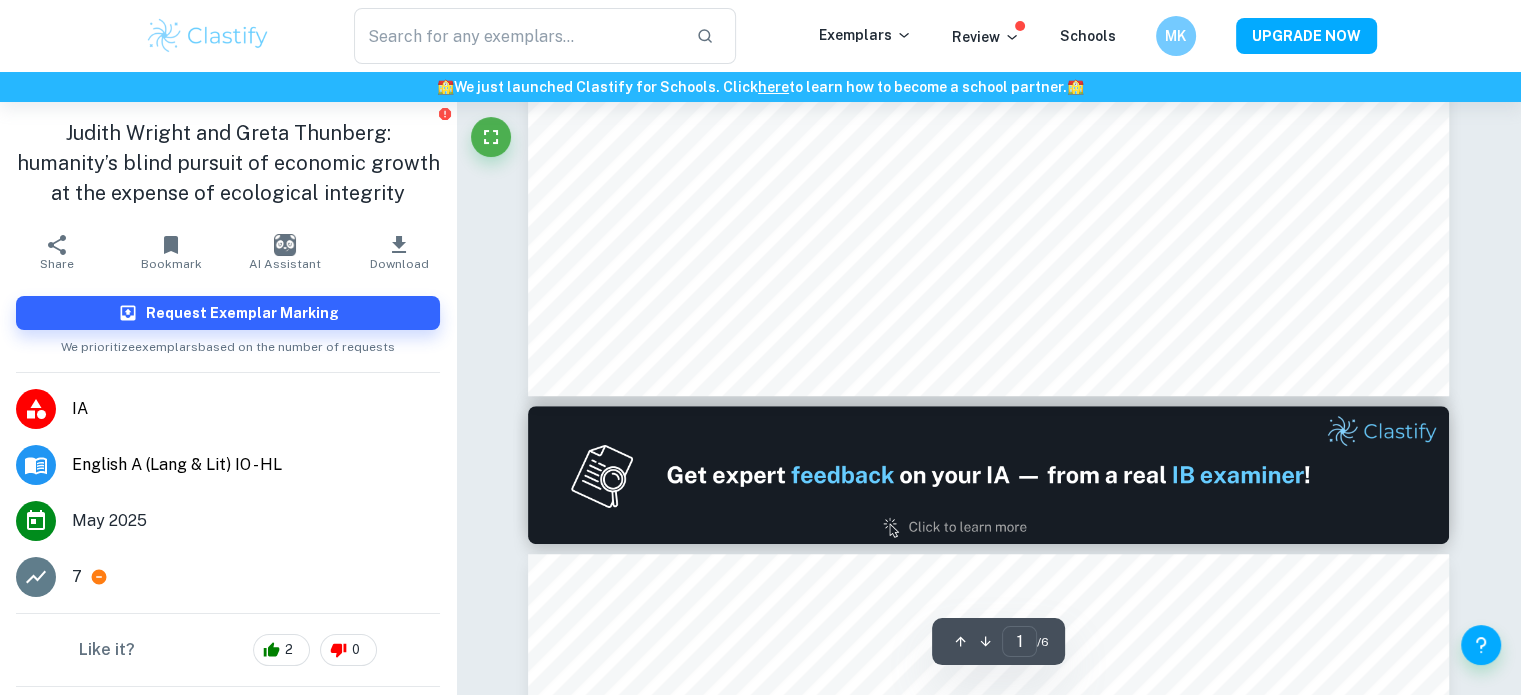 scroll, scrollTop: 919, scrollLeft: 0, axis: vertical 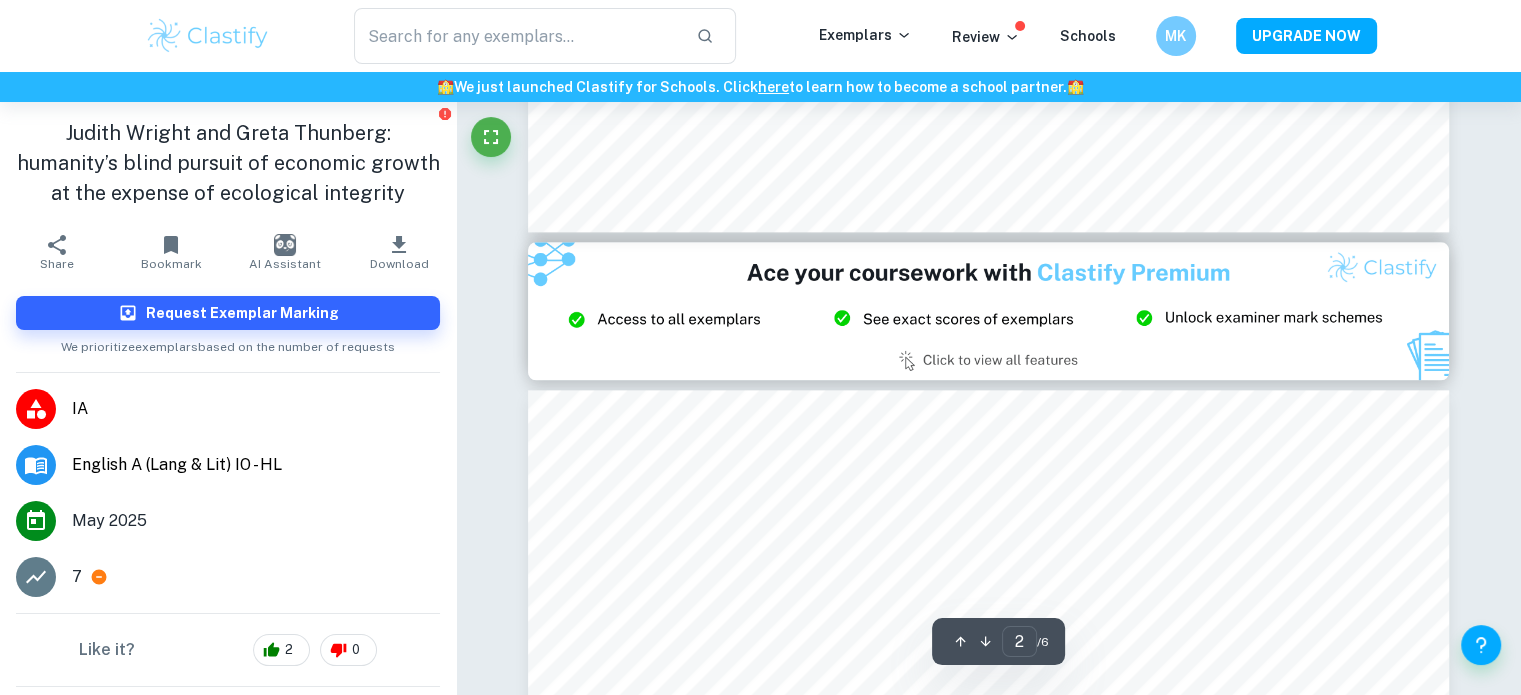 type on "3" 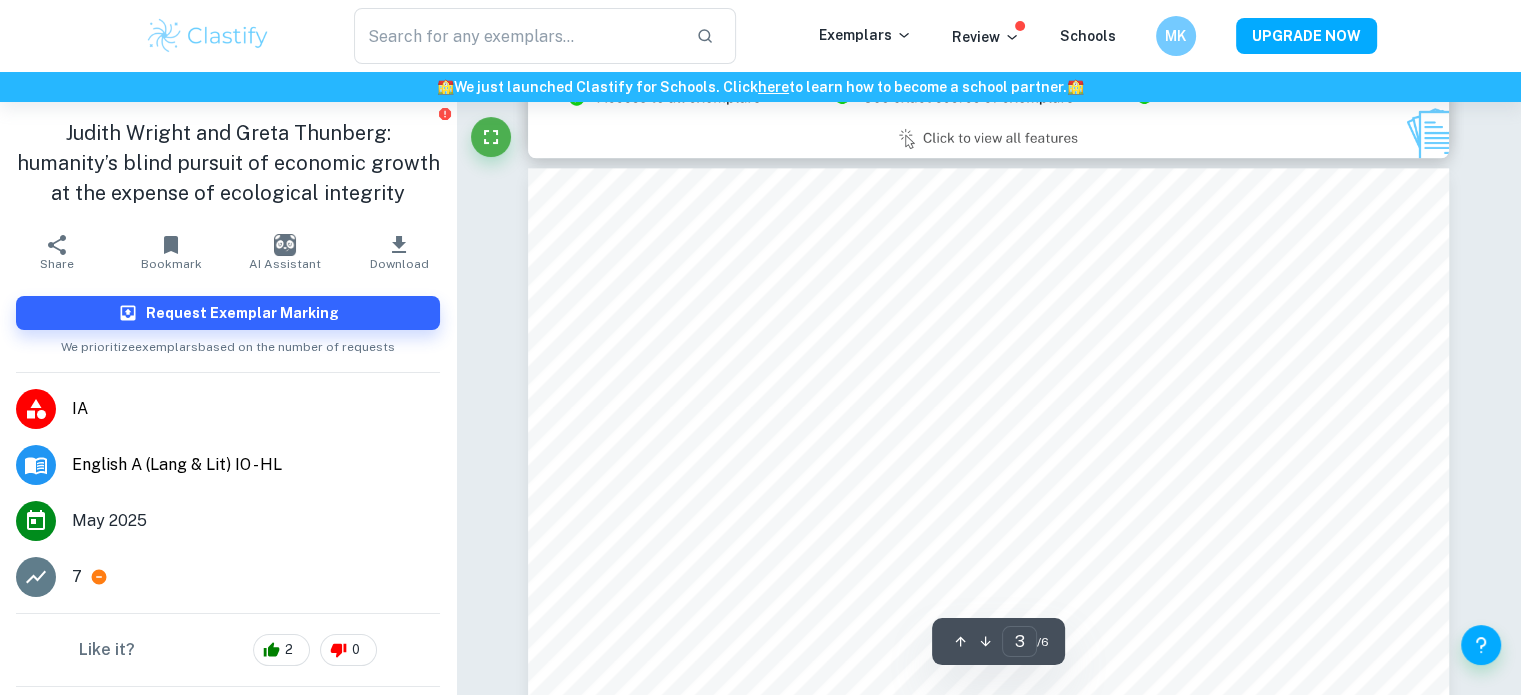 scroll, scrollTop: 2680, scrollLeft: 0, axis: vertical 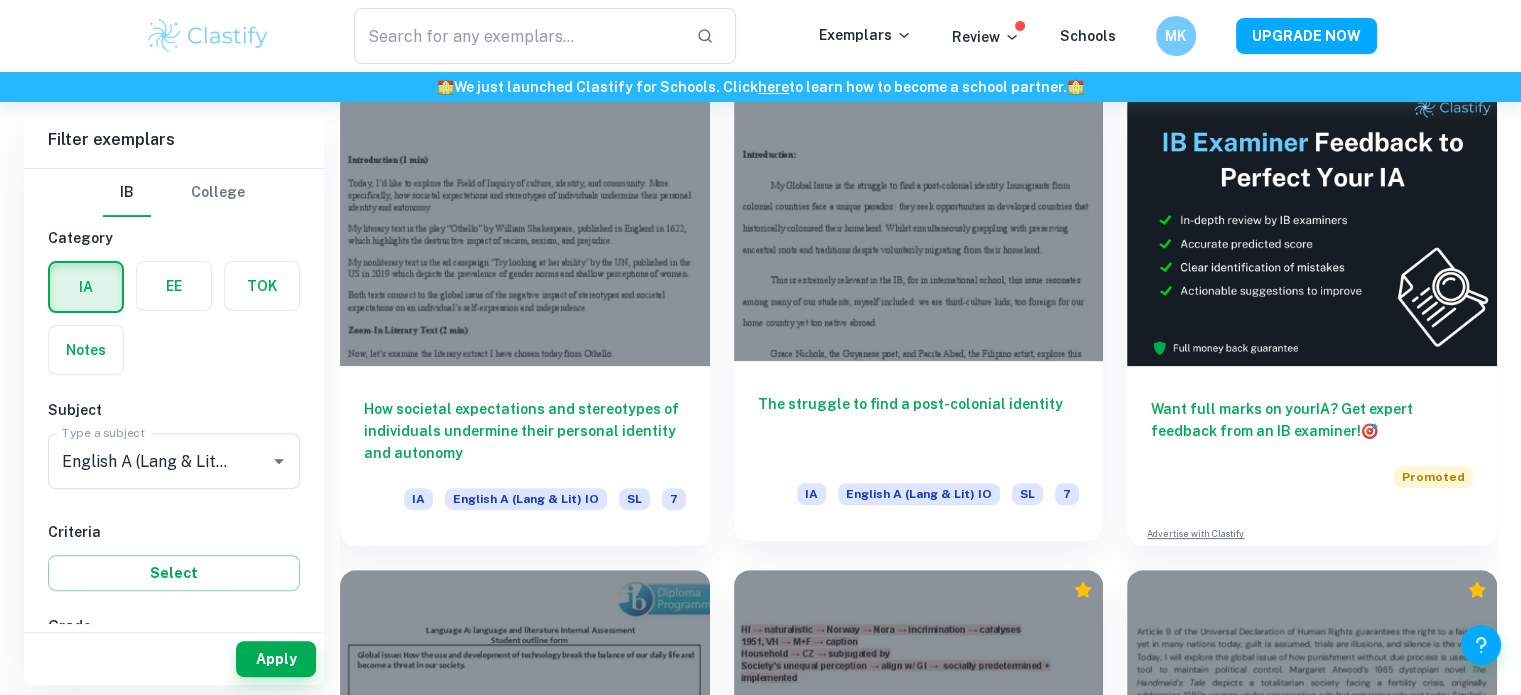 click on "The struggle to find a post-colonial identity" at bounding box center (919, 426) 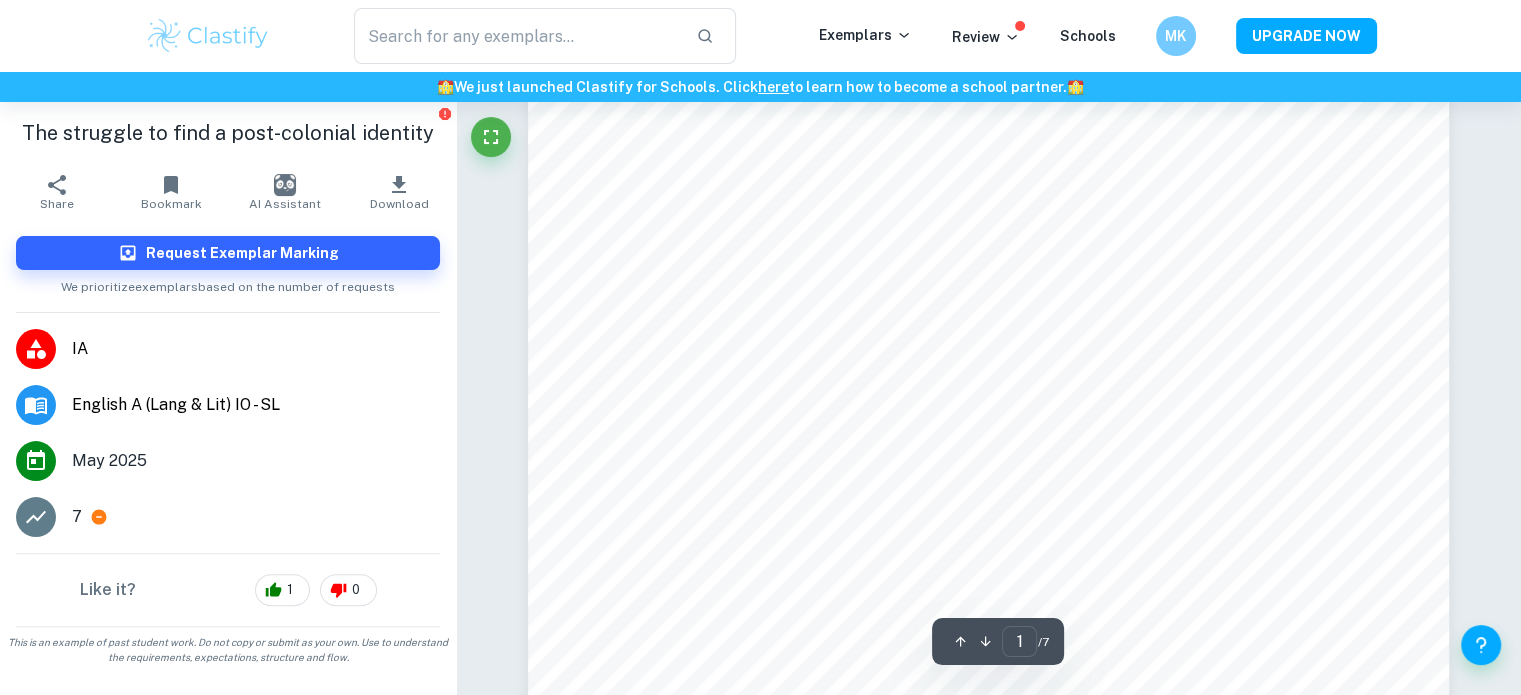 scroll, scrollTop: 414, scrollLeft: 0, axis: vertical 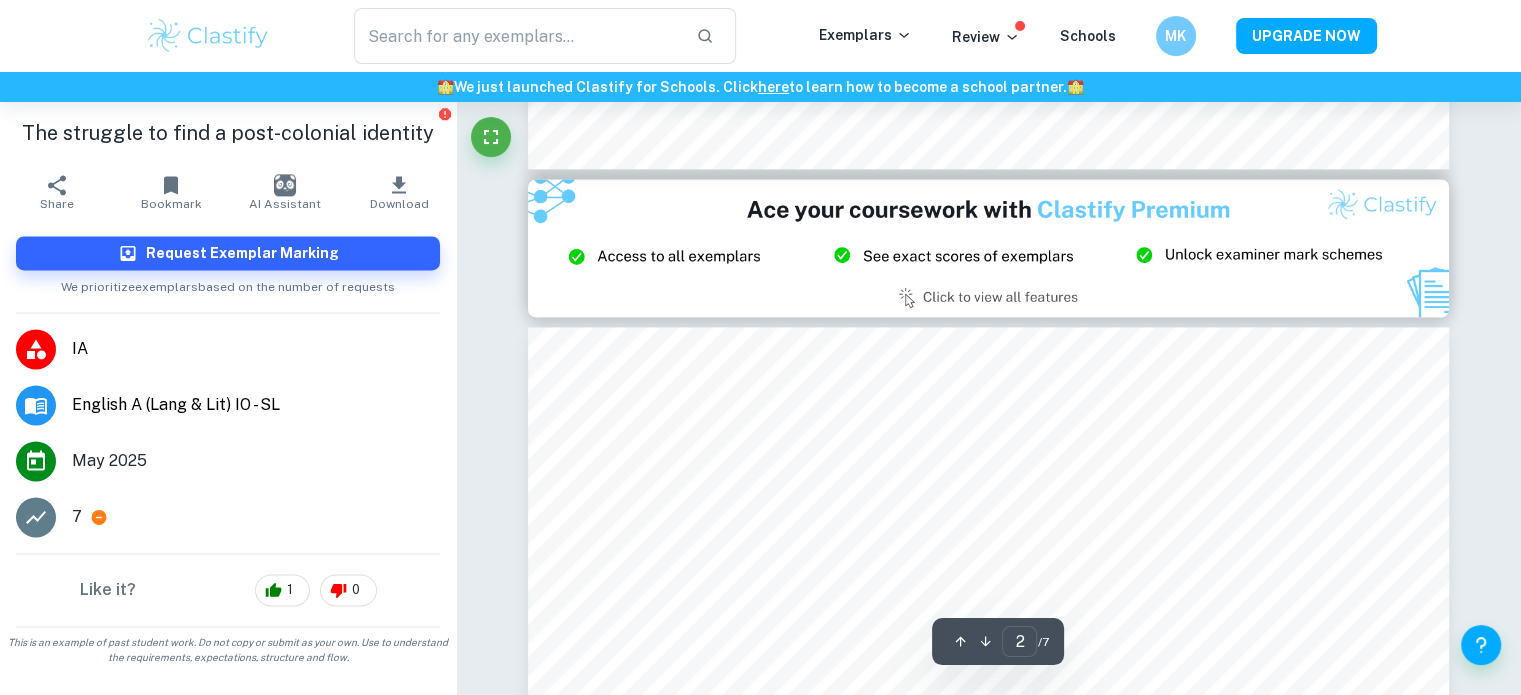 type on "3" 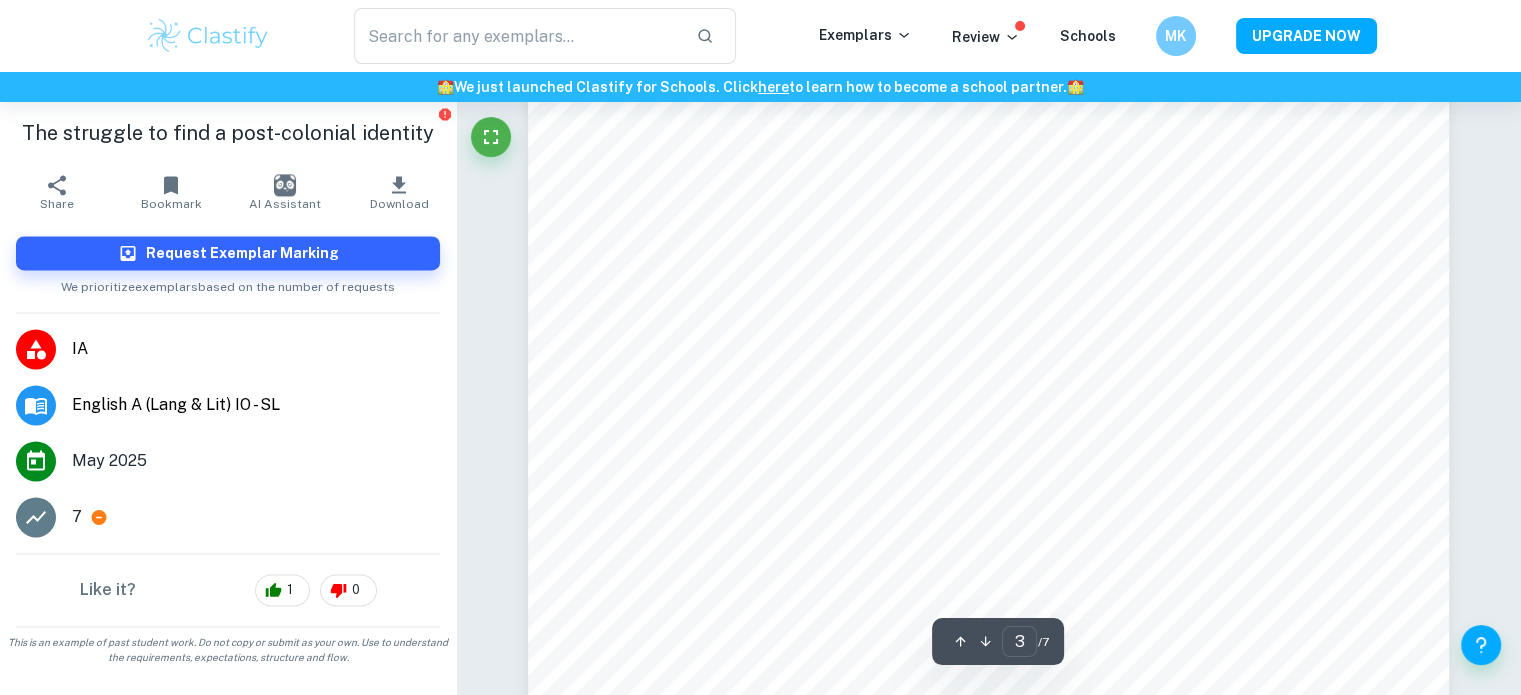 scroll, scrollTop: 3237, scrollLeft: 0, axis: vertical 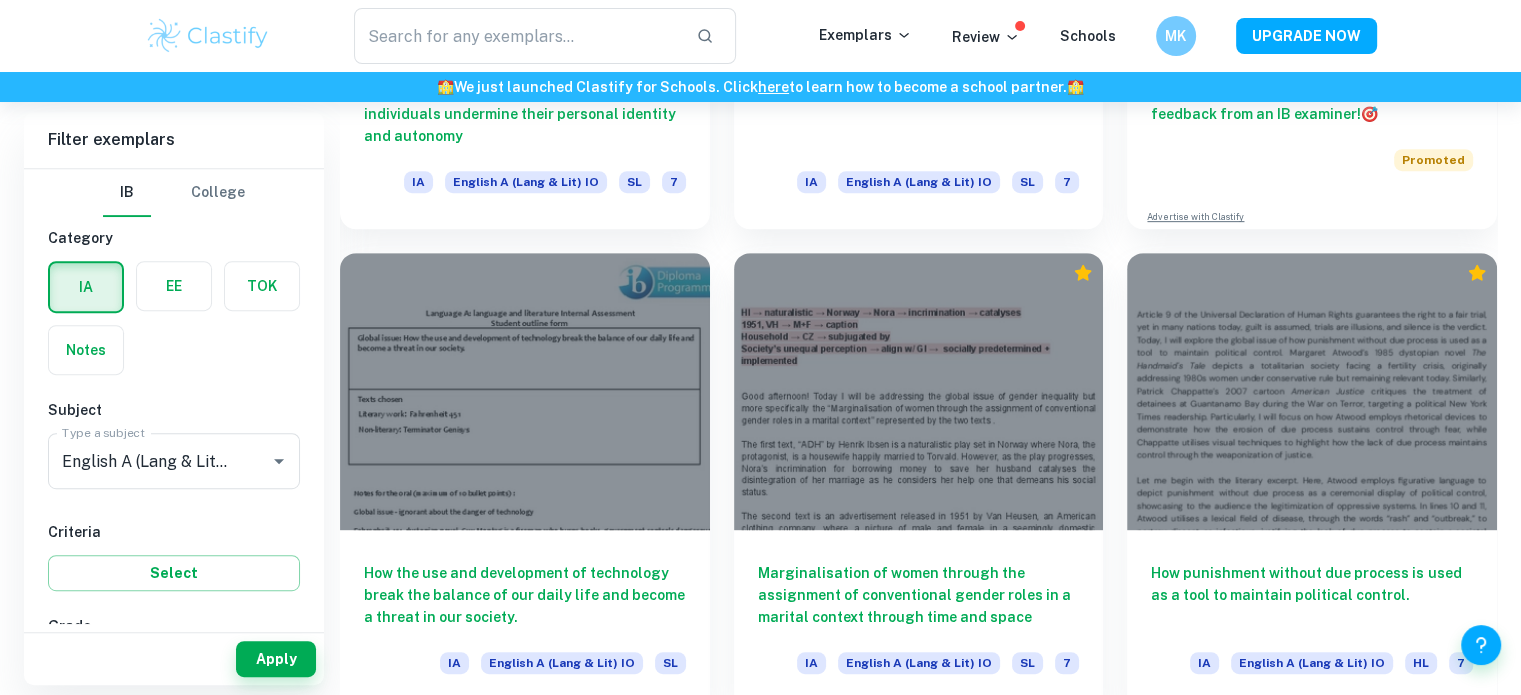 click on "How the hypersexualization of Indigenous women perpetuates colonial power dynamics IA English A (Lang & Lit) IO IA 7" at bounding box center (525, 1578) 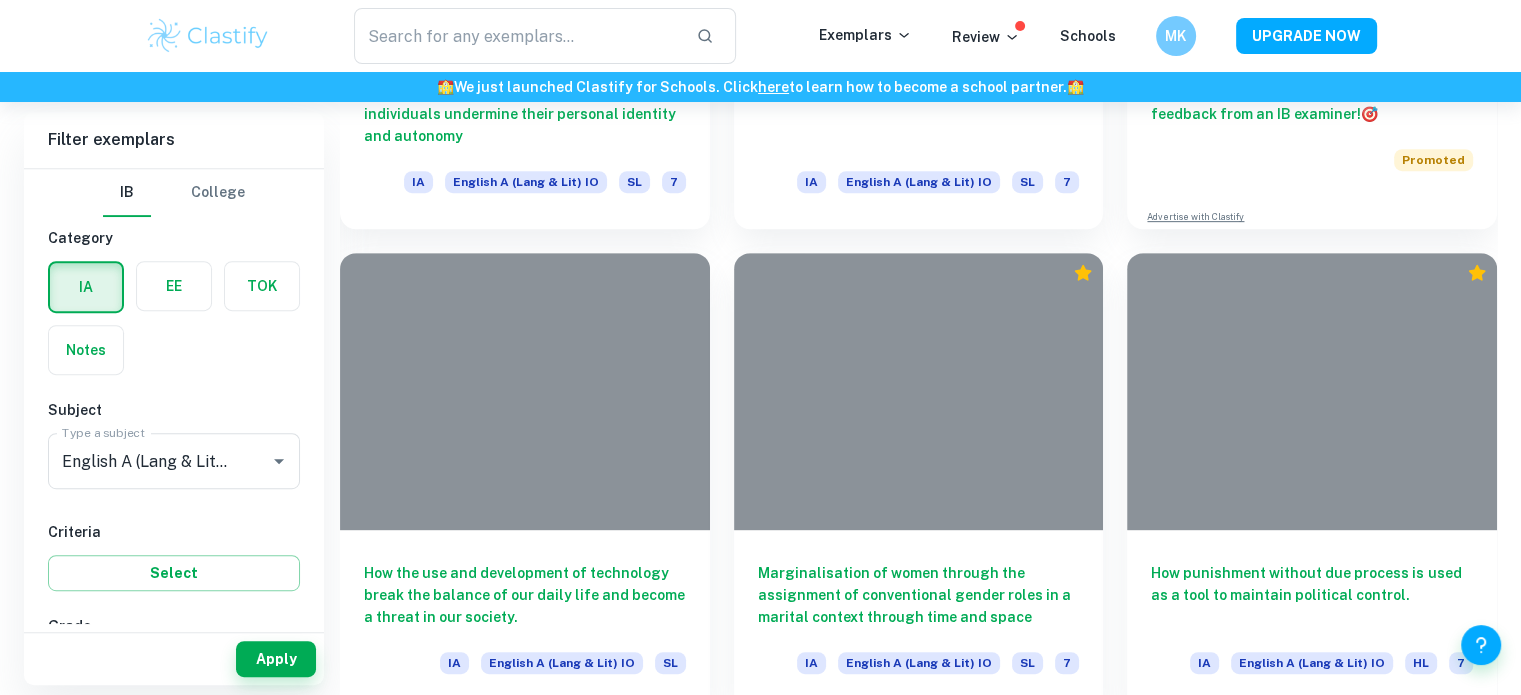 scroll, scrollTop: 7638, scrollLeft: 0, axis: vertical 